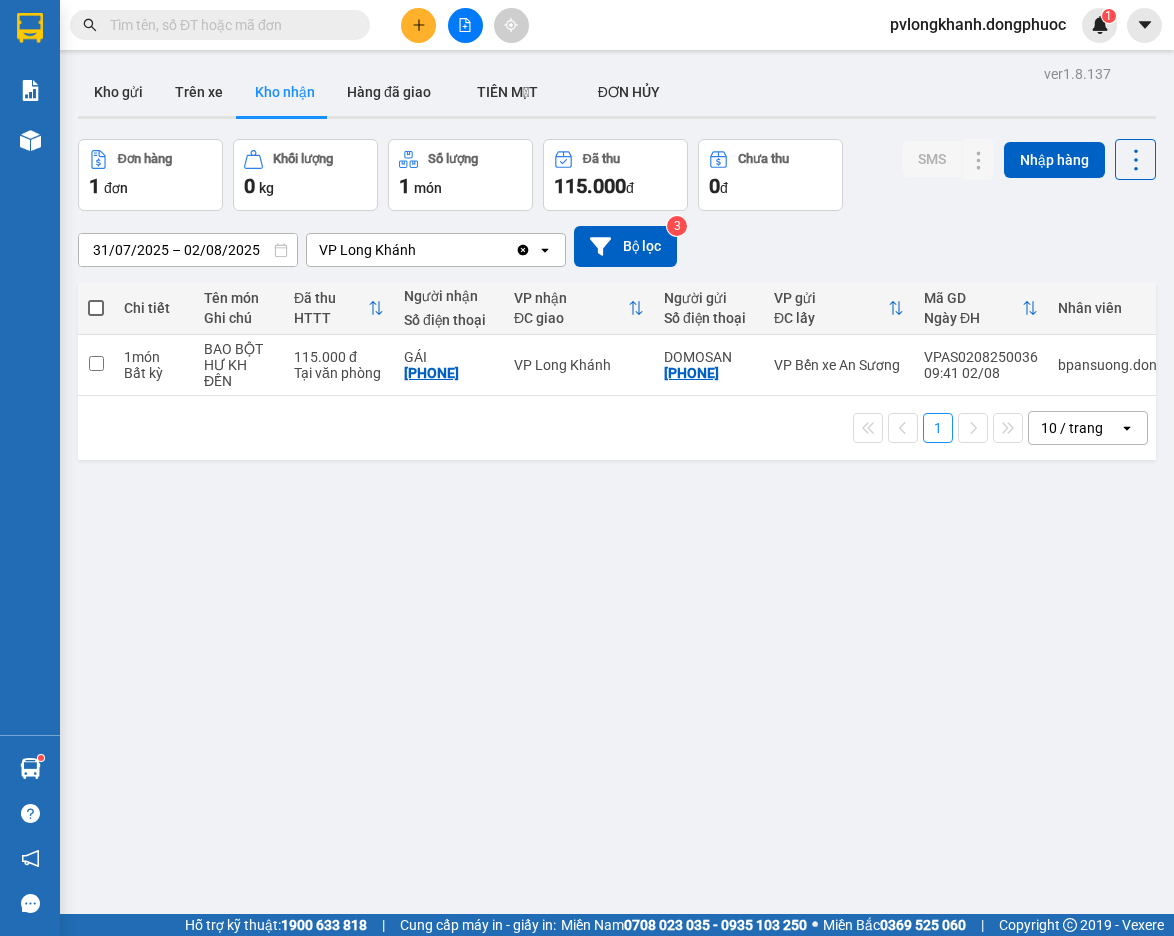 scroll, scrollTop: 0, scrollLeft: 0, axis: both 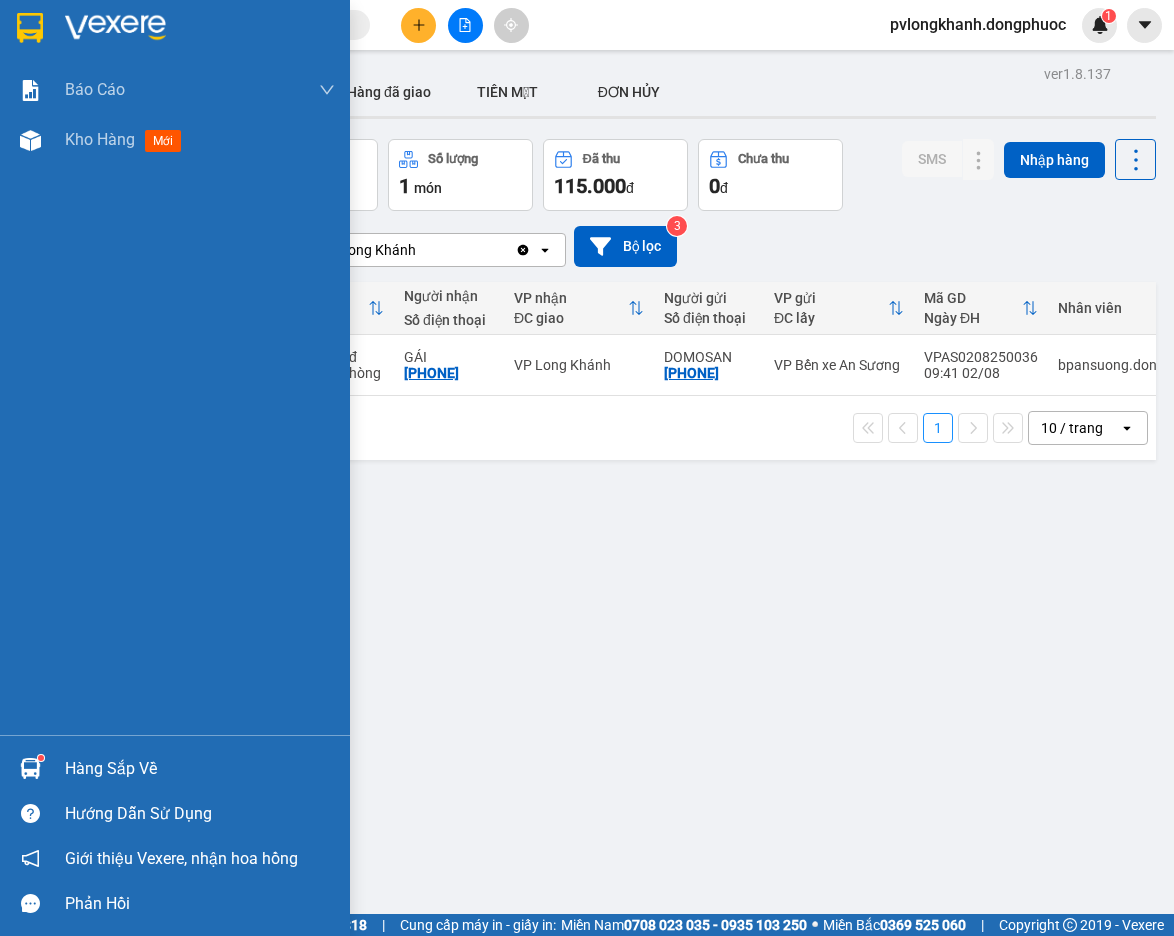click on "Hàng sắp về" at bounding box center (200, 769) 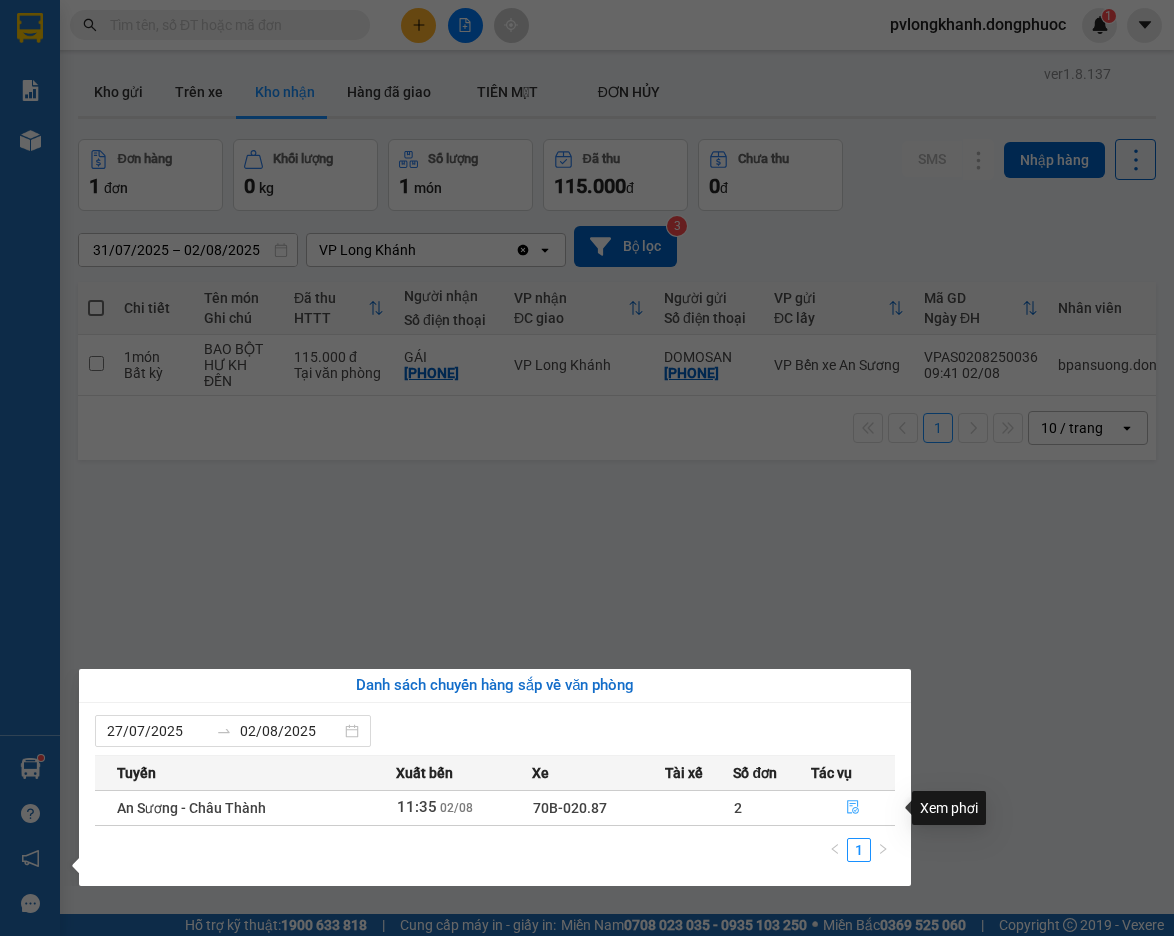 click 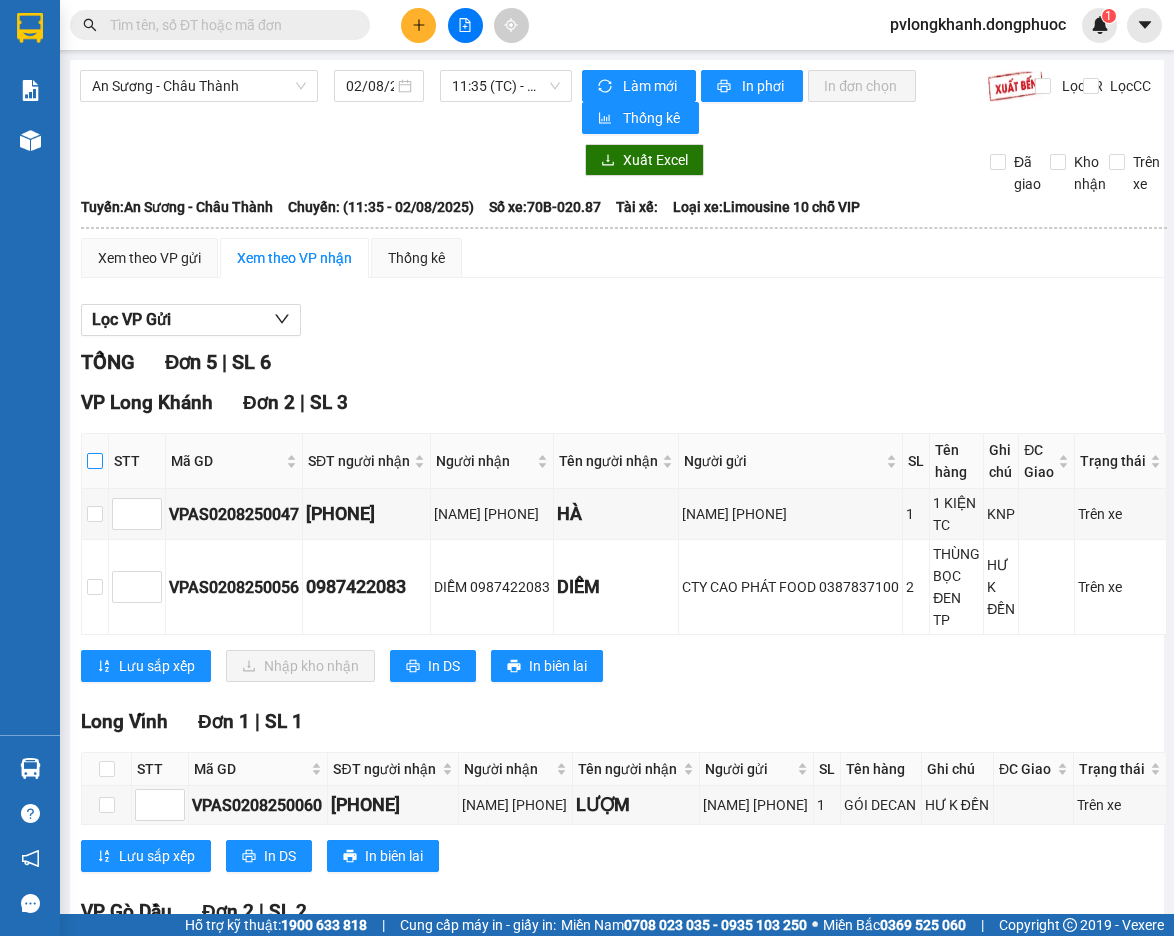 click at bounding box center [95, 461] 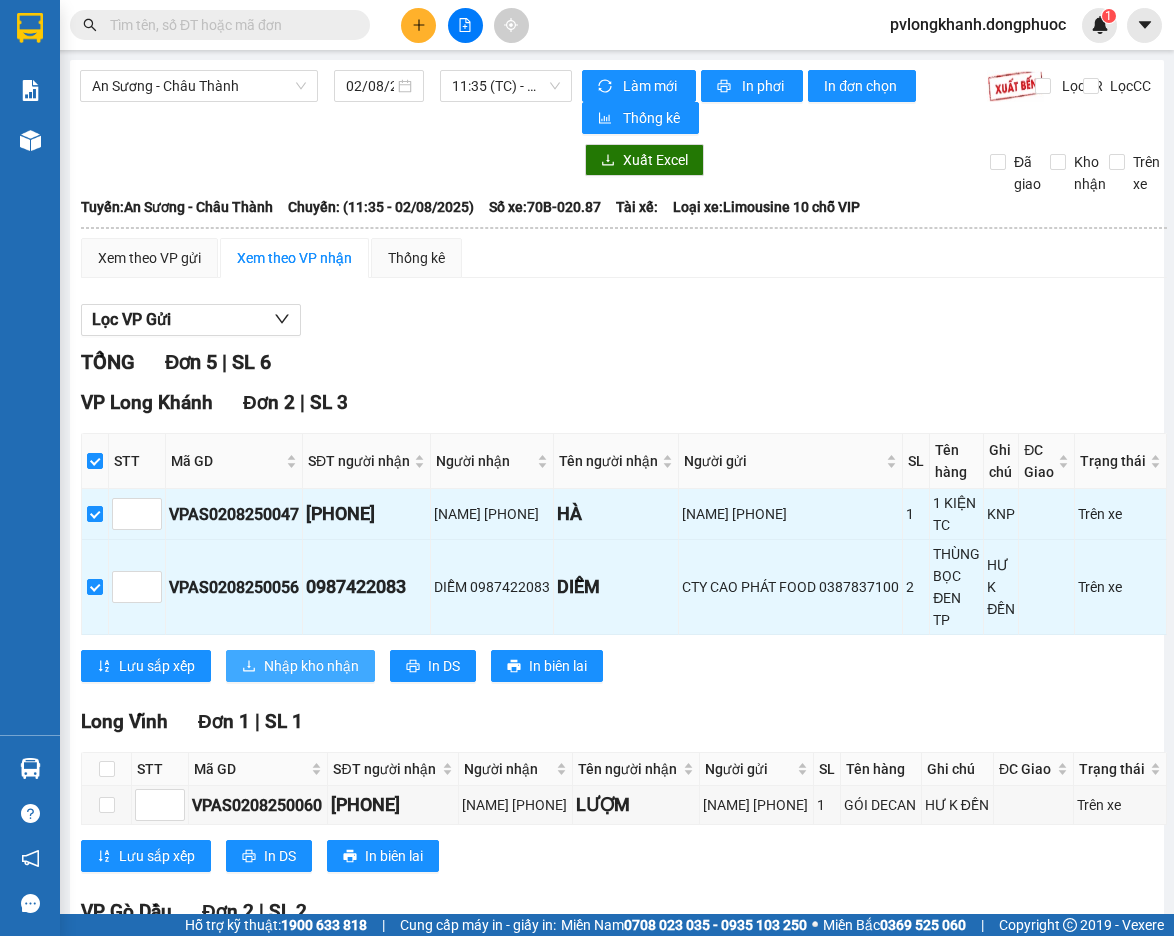 click on "Nhập kho nhận" at bounding box center [311, 666] 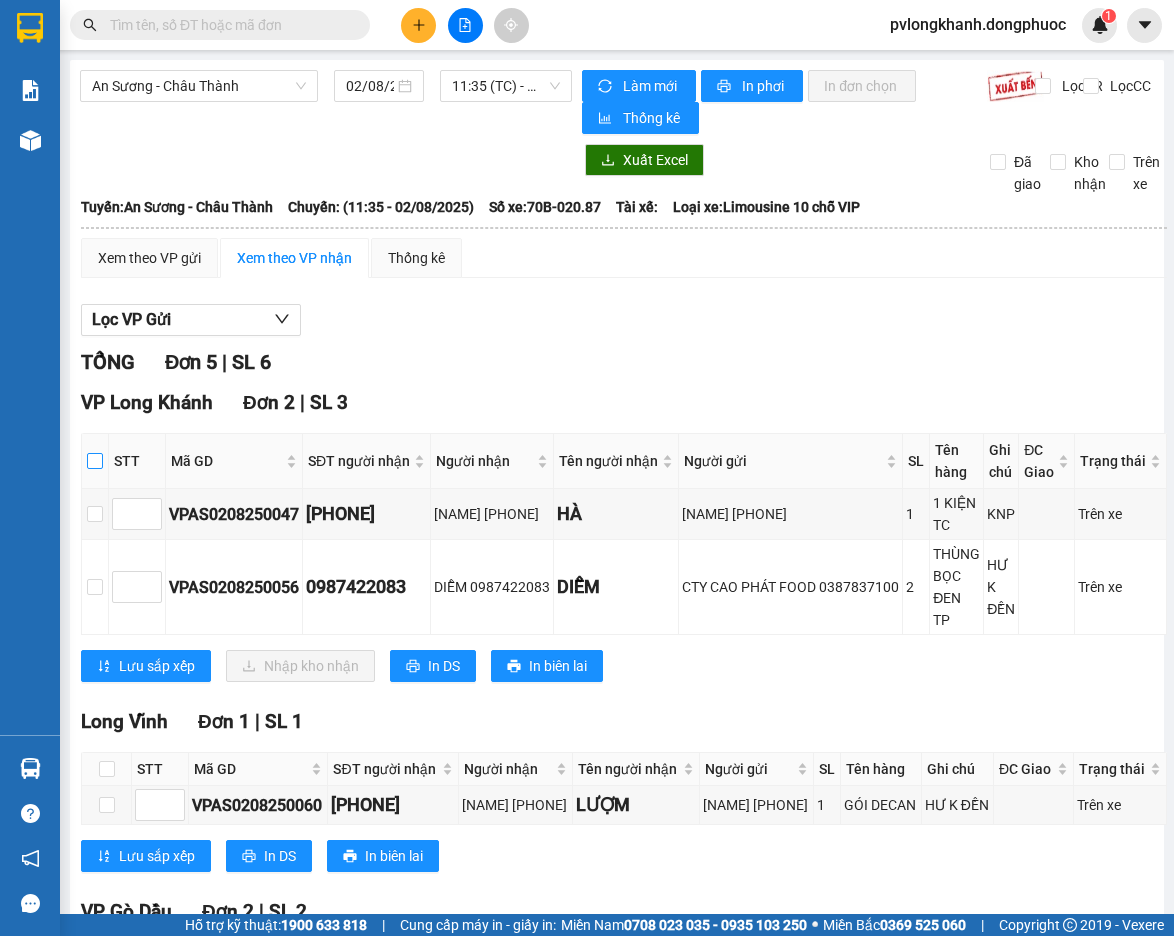 click at bounding box center [95, 461] 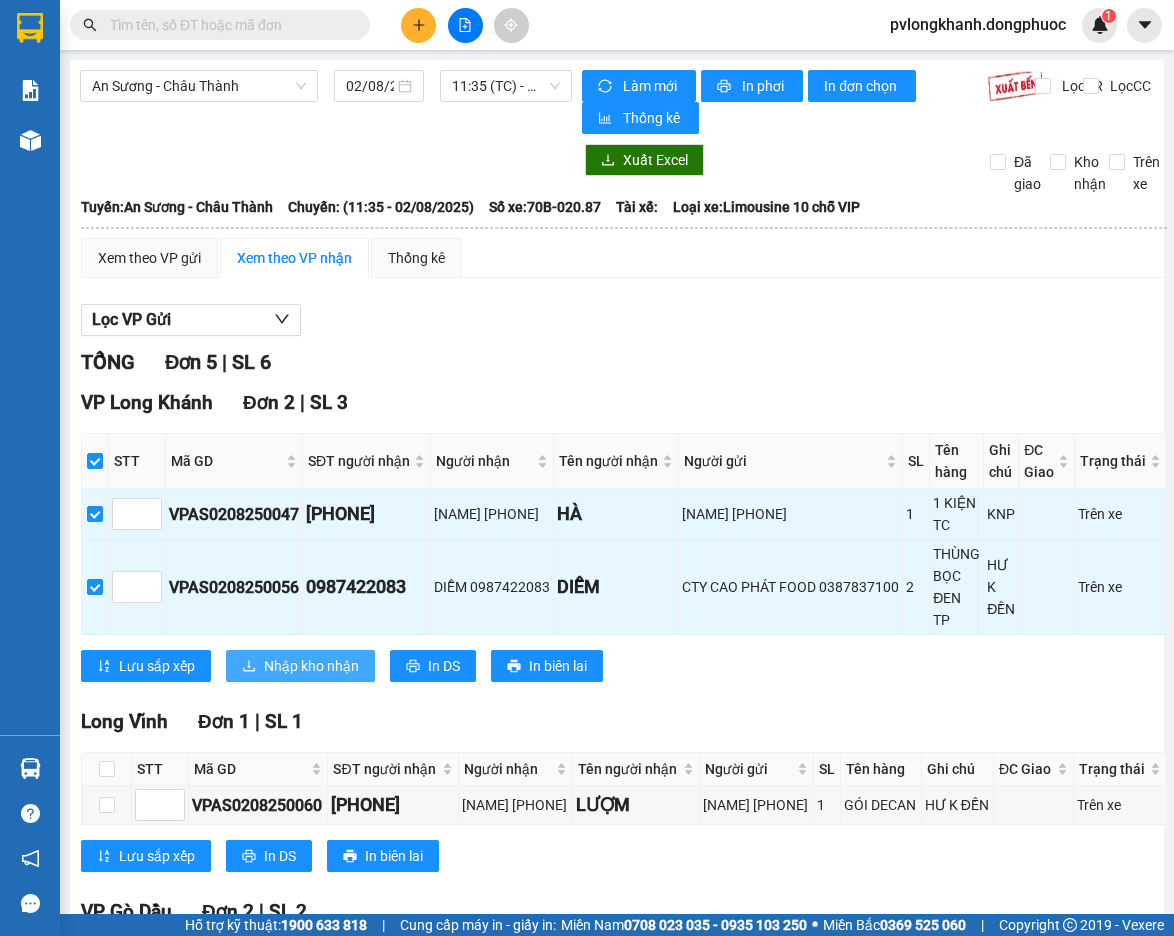 click on "Nhập kho nhận" at bounding box center (311, 666) 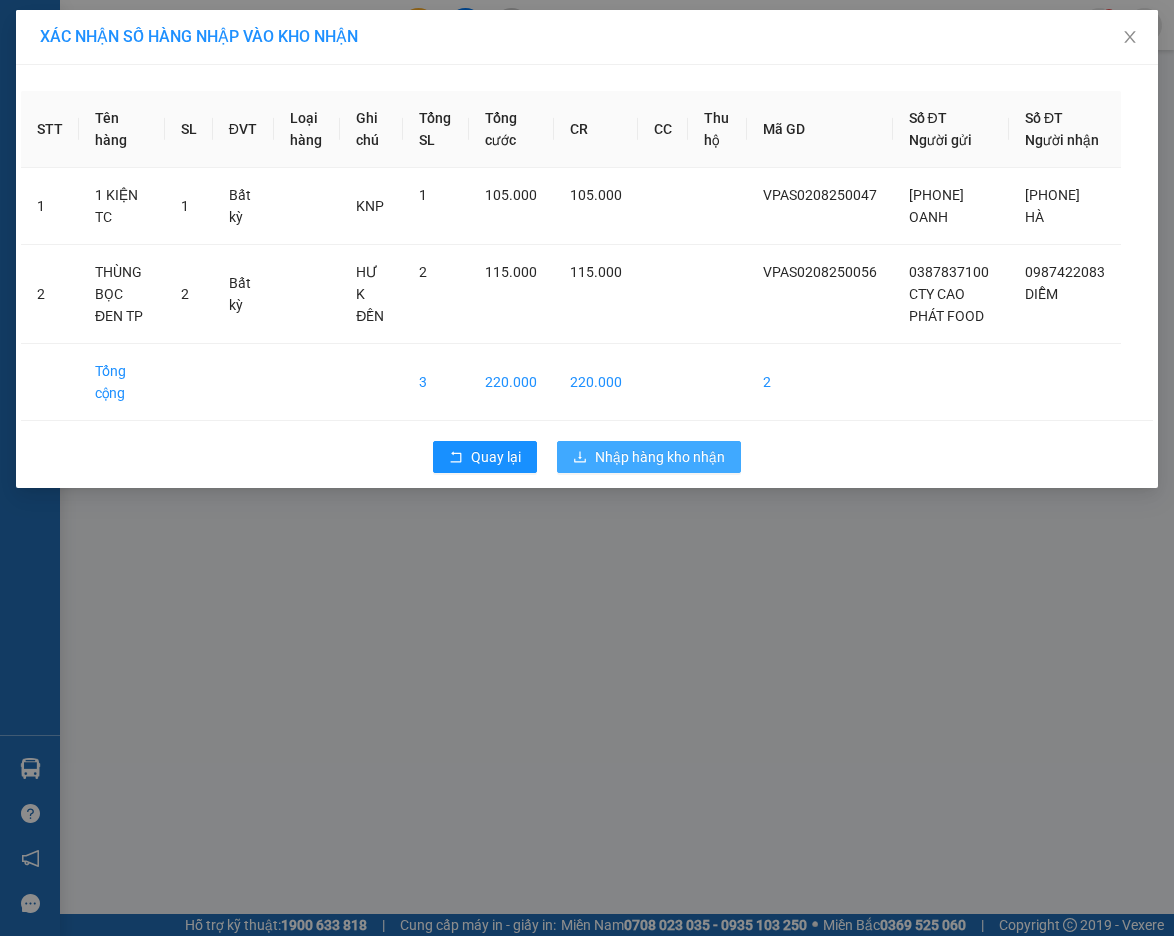 click on "Nhập hàng kho nhận" at bounding box center [660, 457] 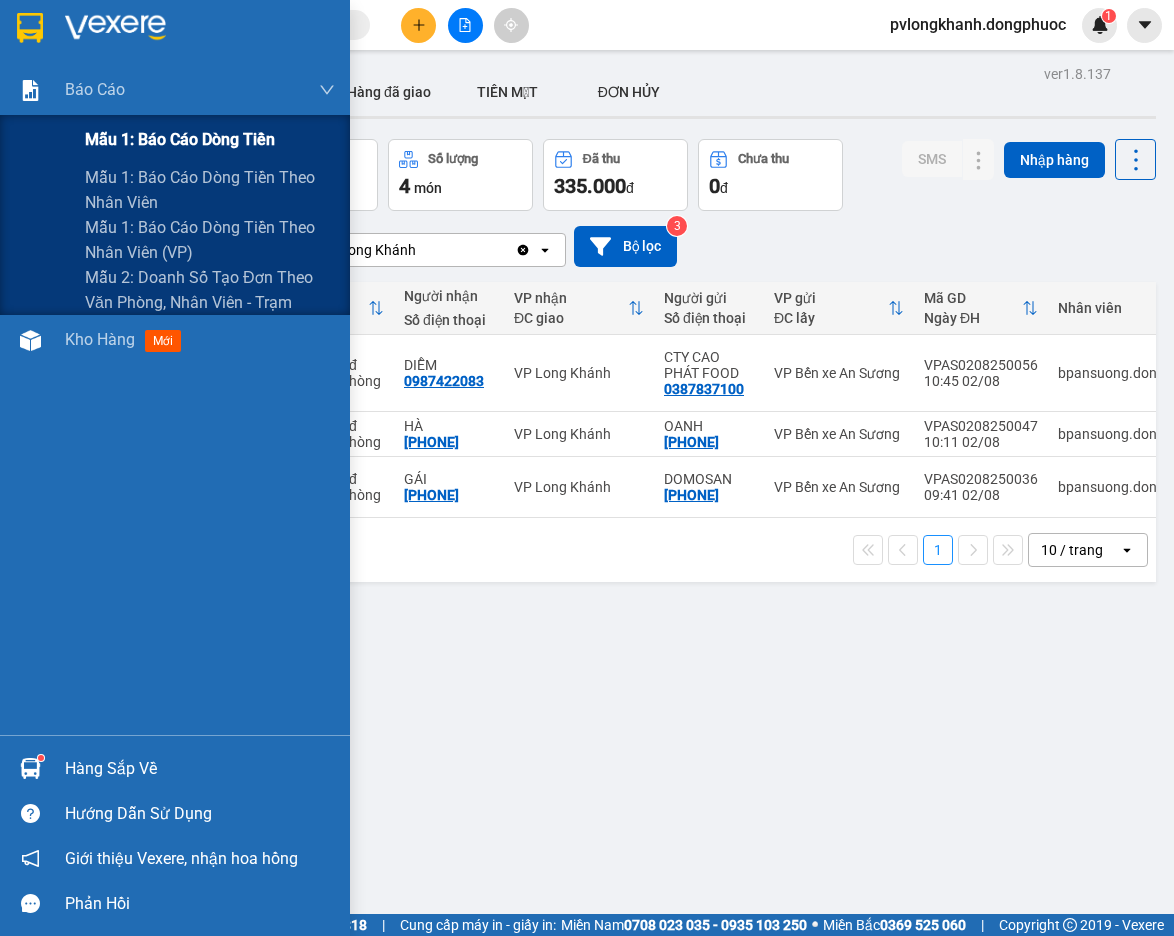 click on "Mẫu 1: Báo cáo dòng tiền" at bounding box center (180, 139) 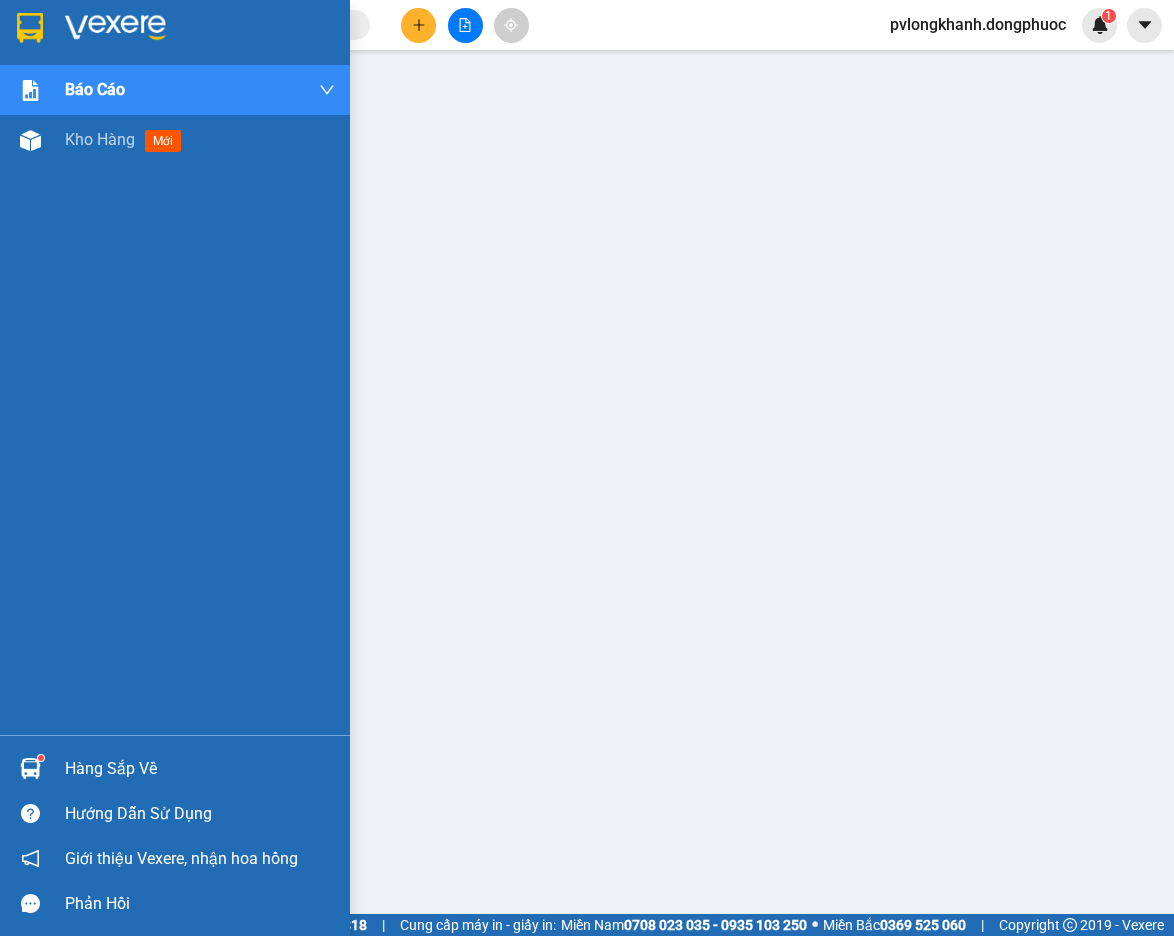 click on "Hàng sắp về" at bounding box center [200, 769] 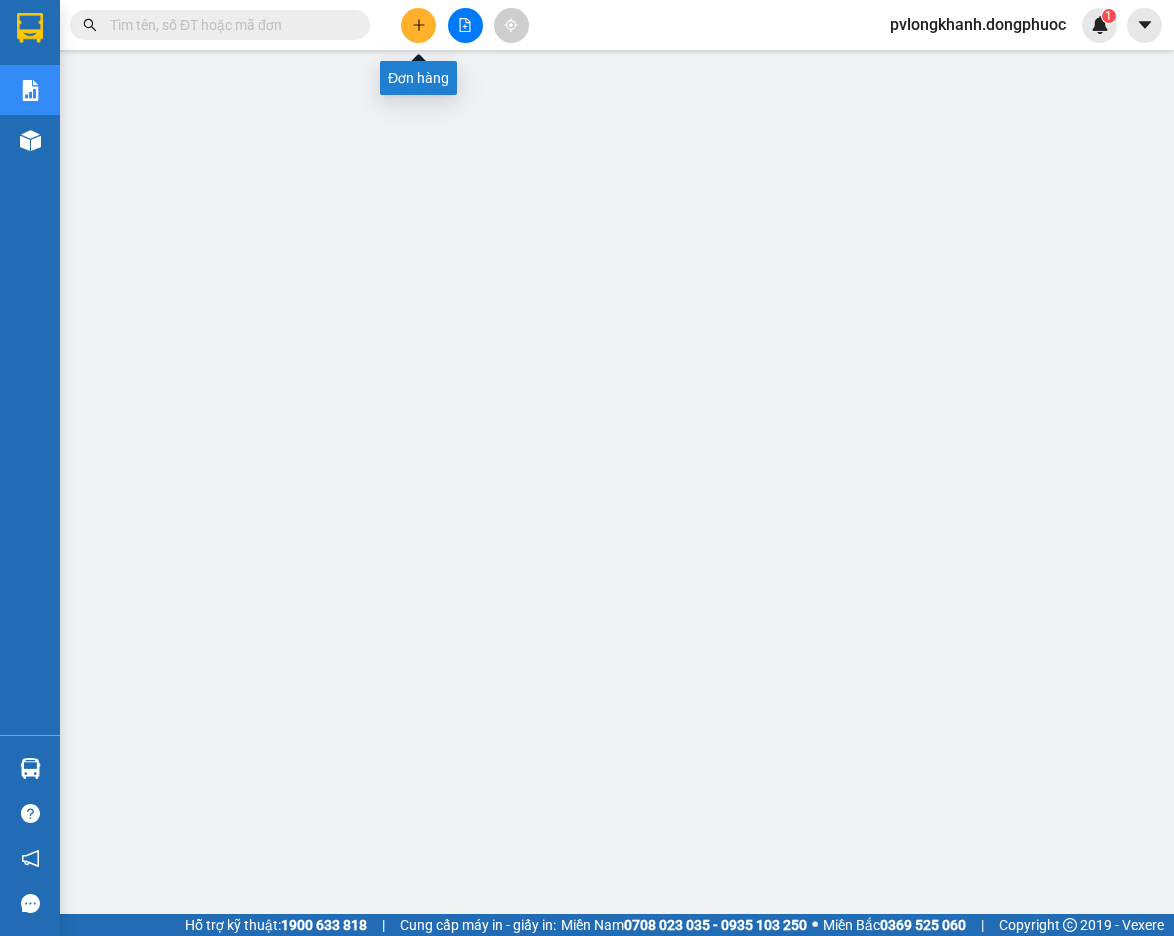 click 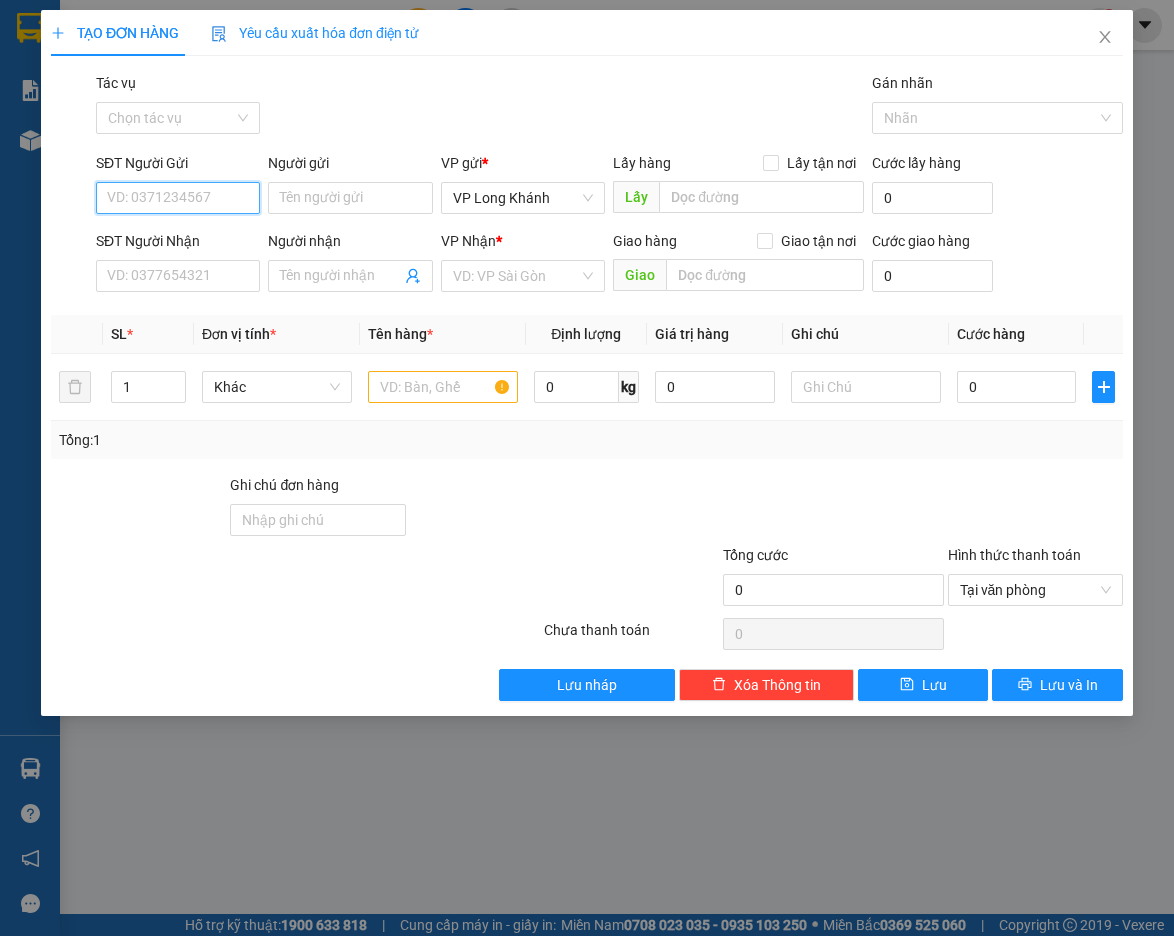 click on "SĐT Người Gửi" at bounding box center [178, 198] 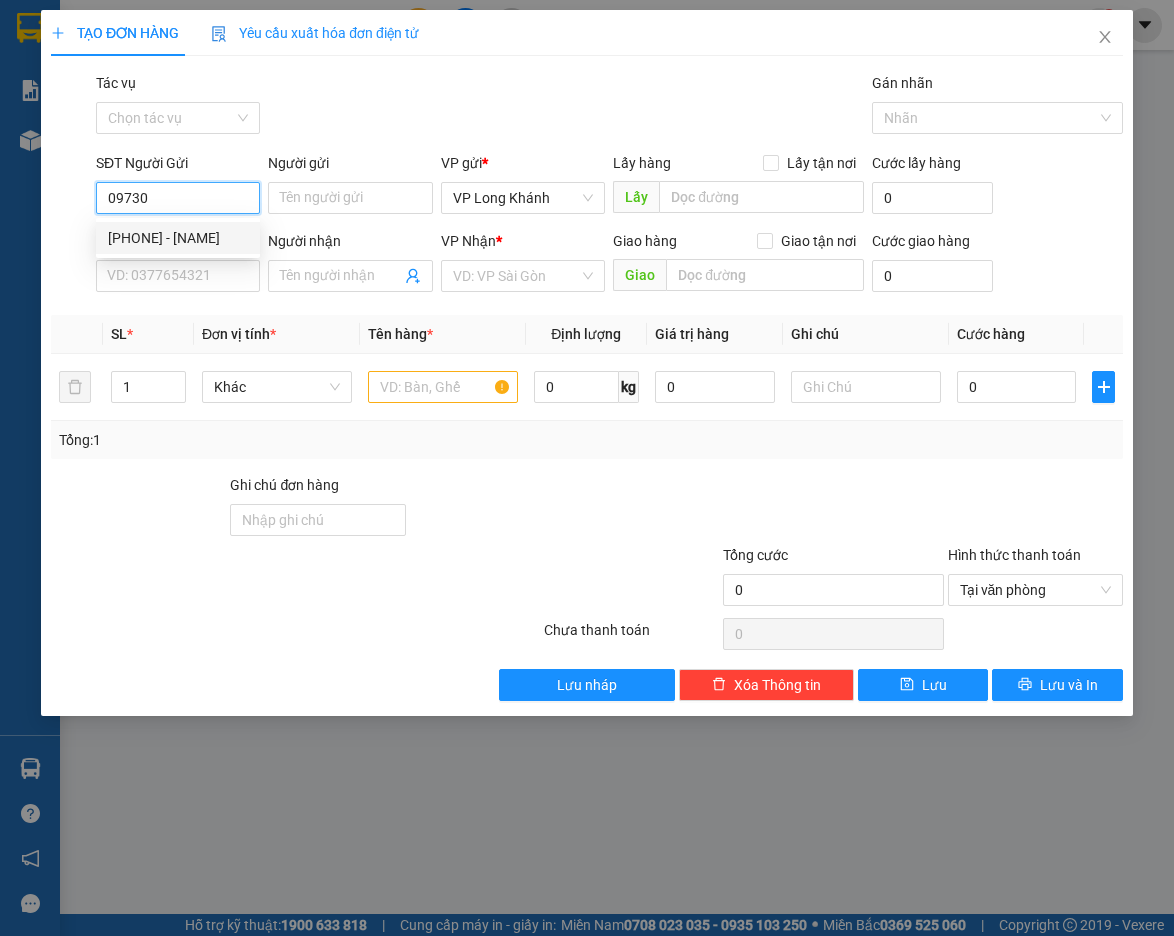 click on "[PHONE] - [NAME]" at bounding box center [178, 238] 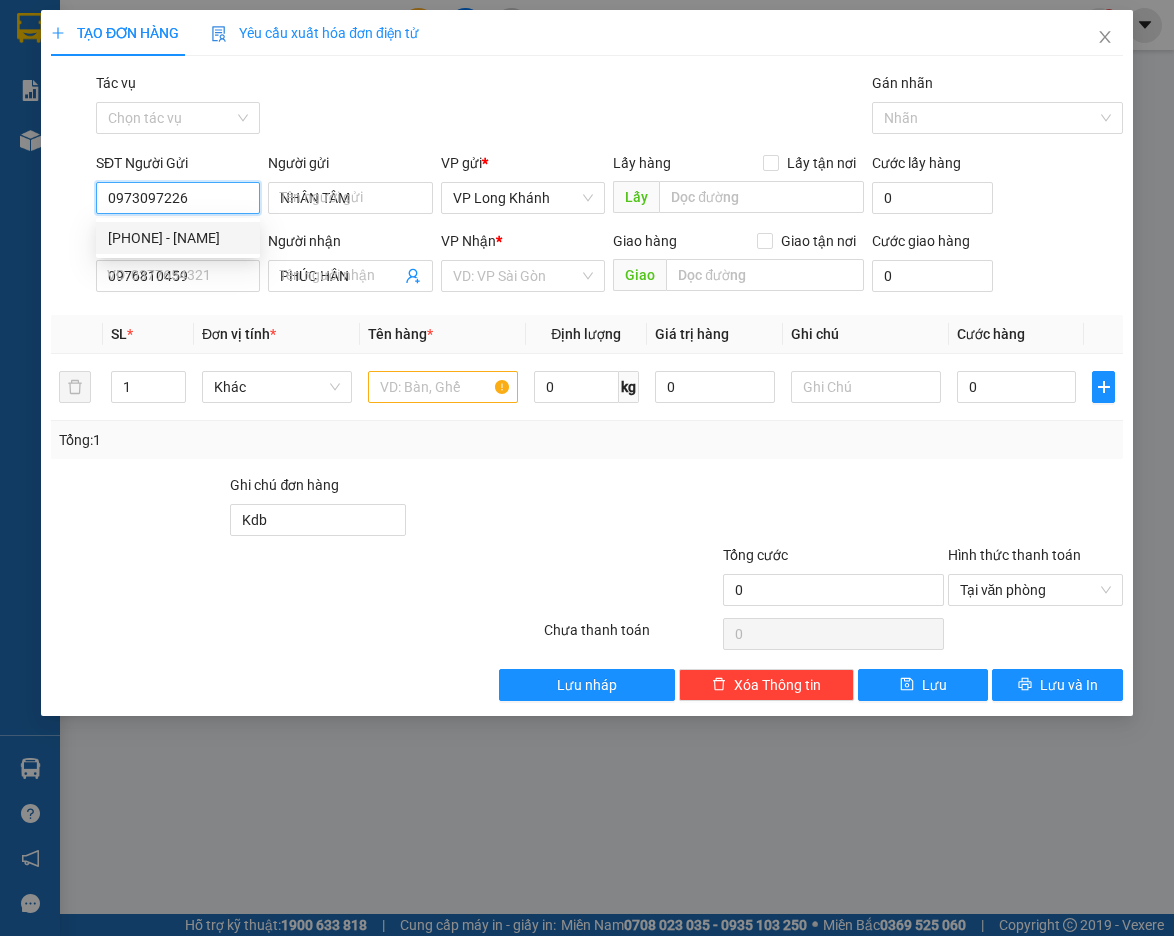 type on "30.000" 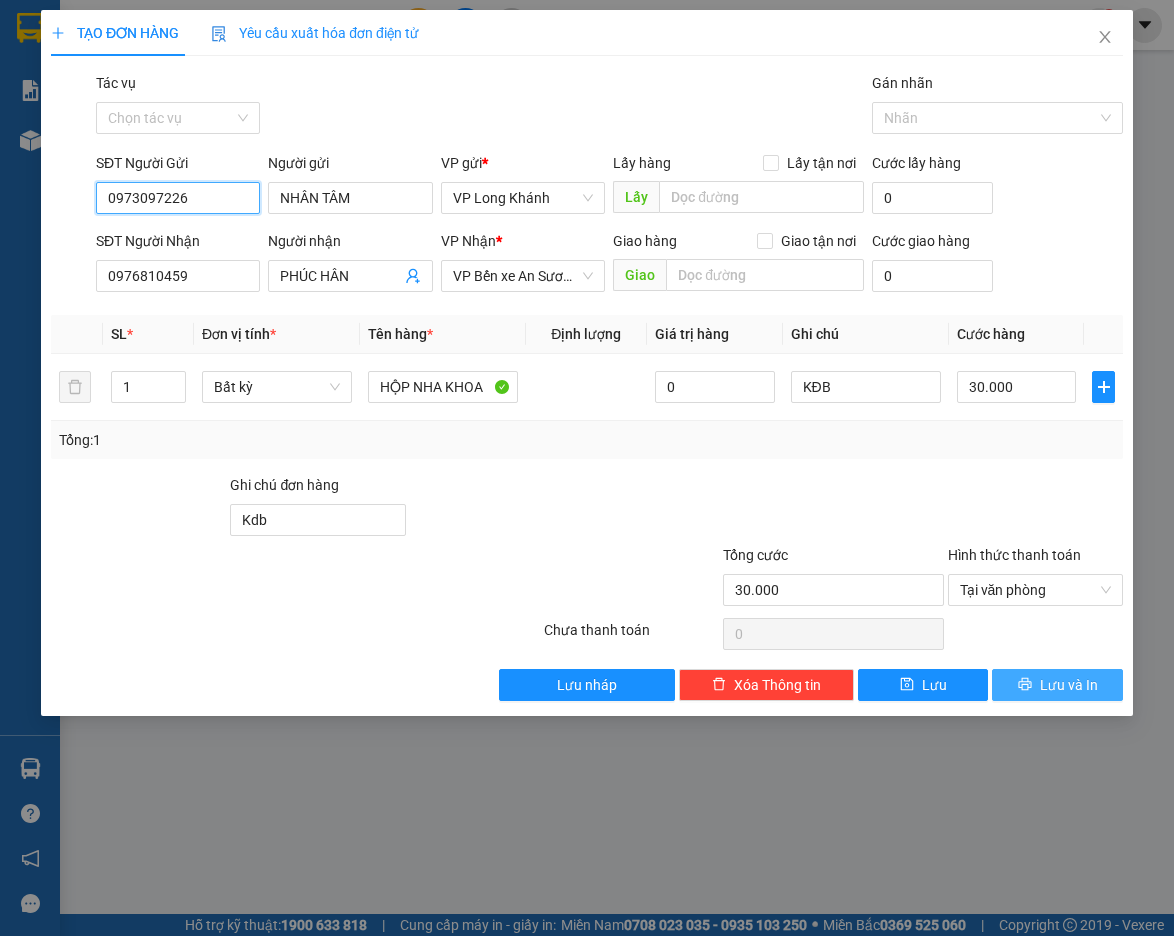type on "0973097226" 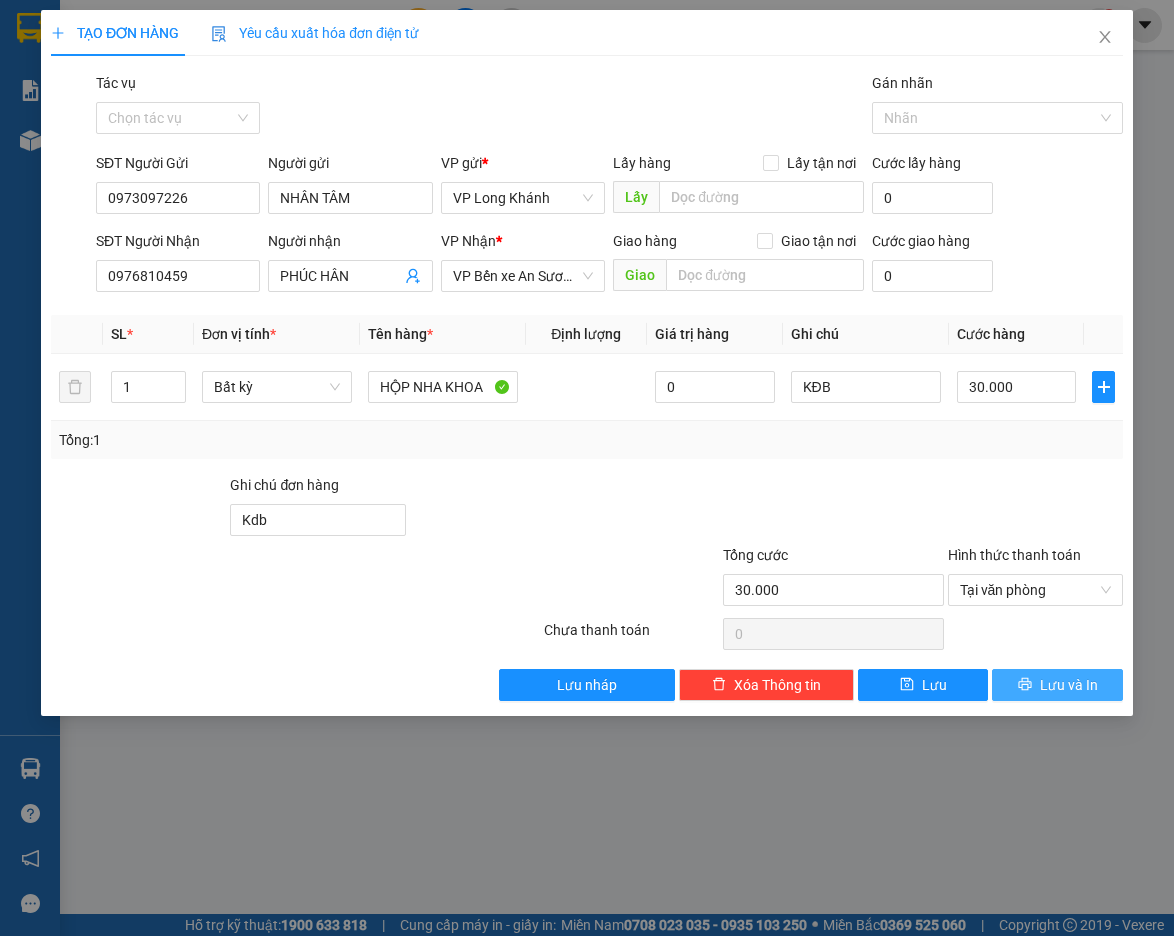 click 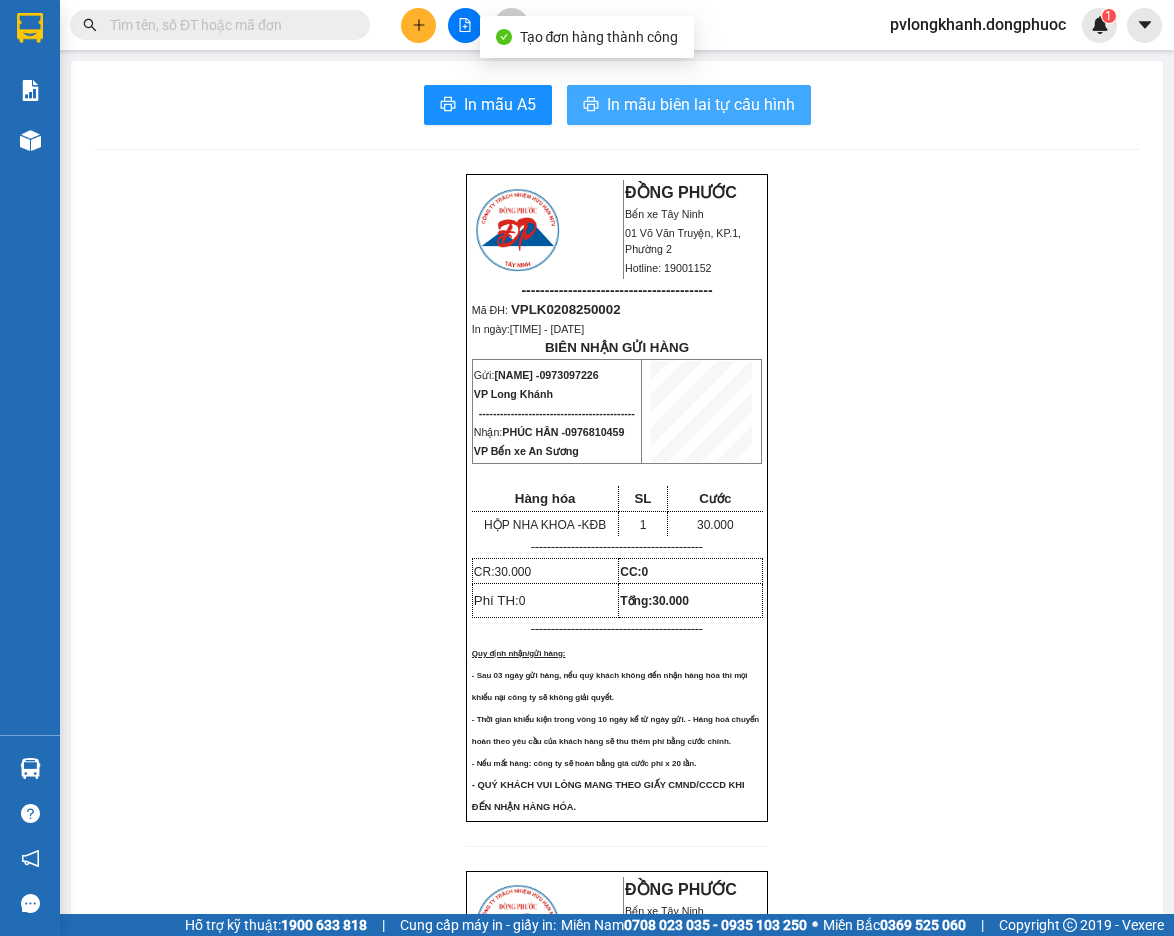 click on "In mẫu biên lai tự cấu hình" at bounding box center [701, 104] 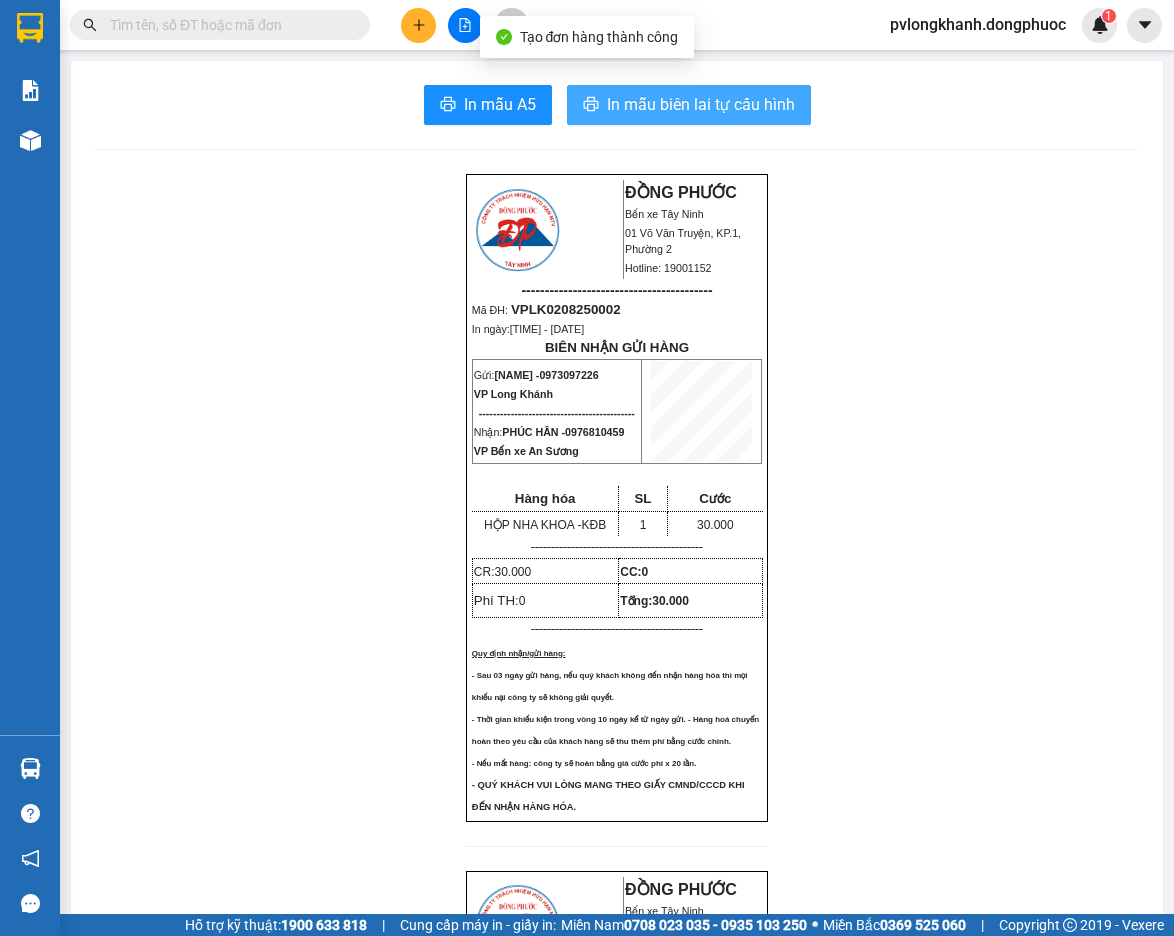 scroll, scrollTop: 0, scrollLeft: 0, axis: both 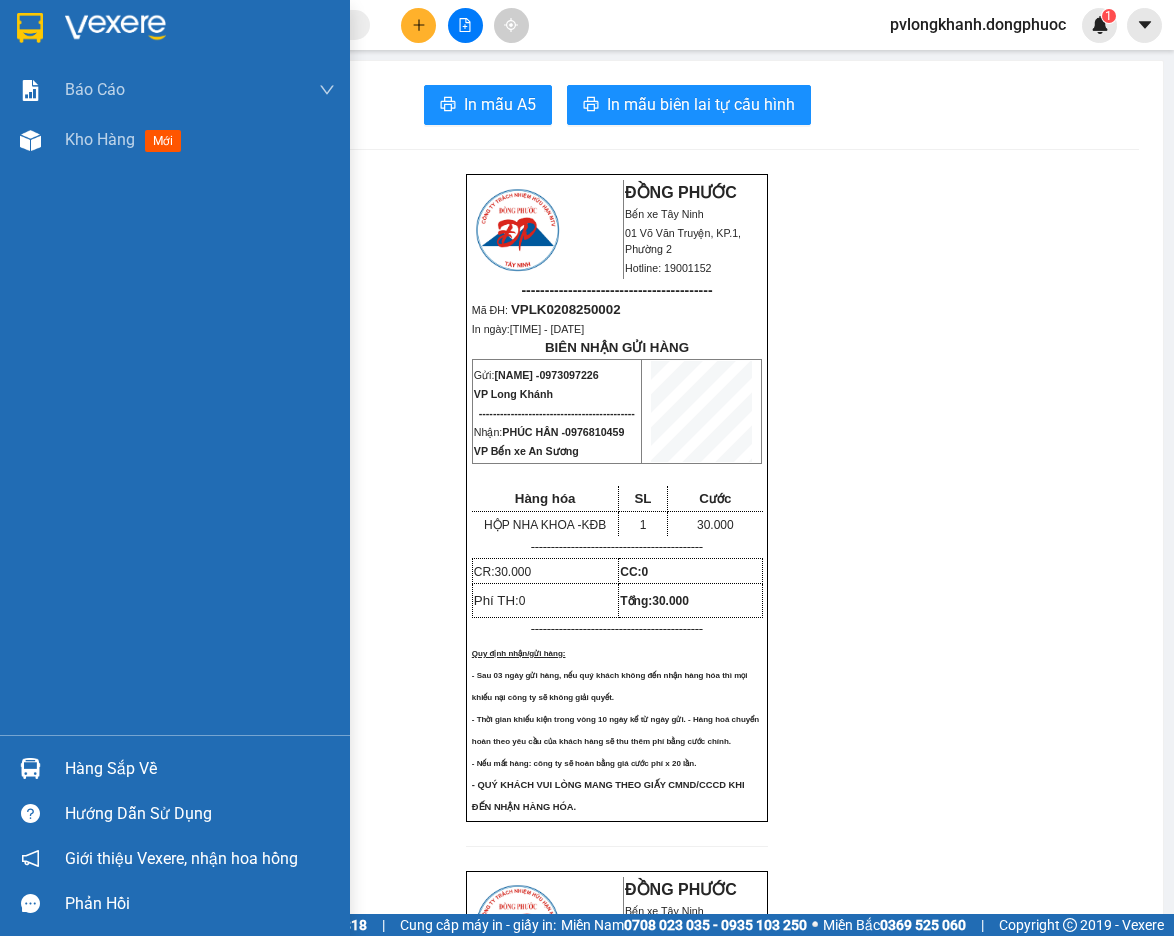 click on "Hàng sắp về" at bounding box center [200, 769] 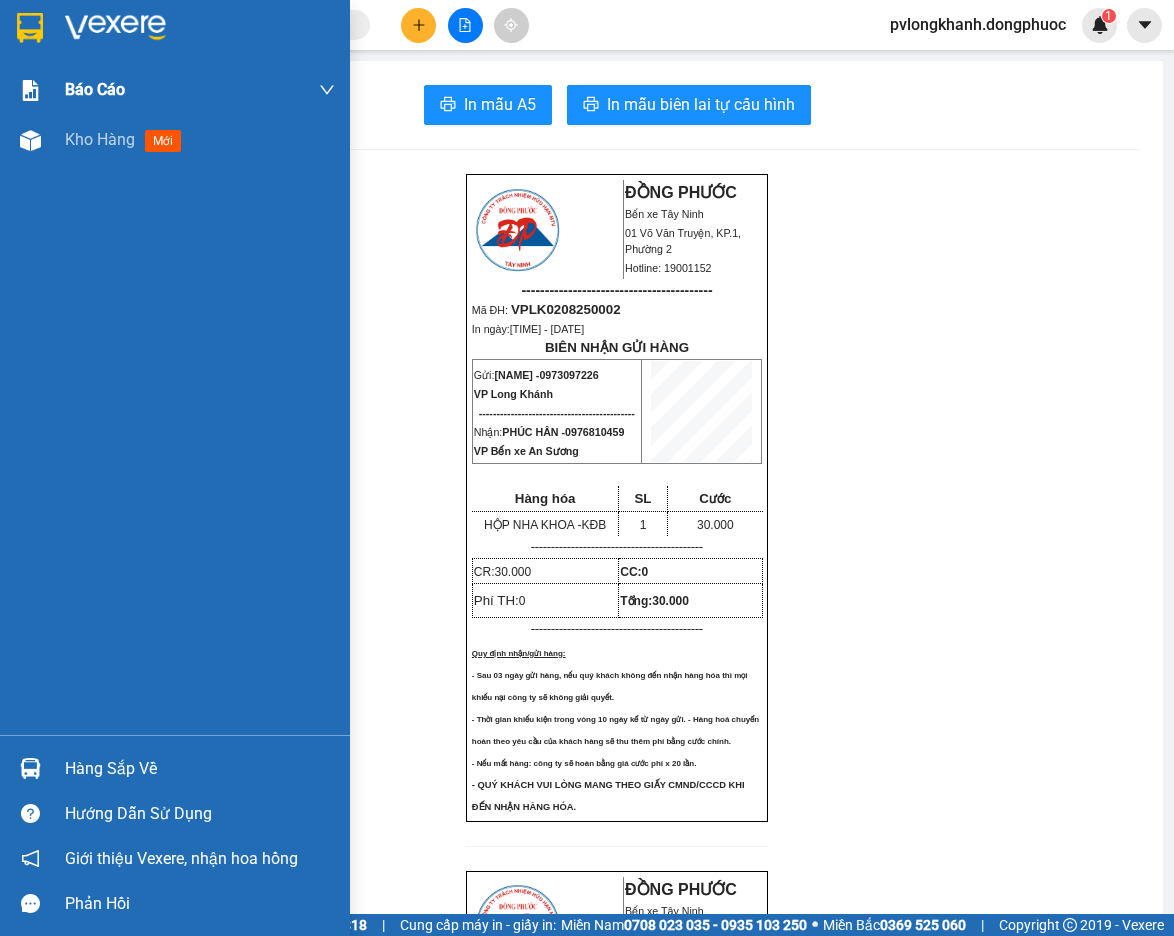 drag, startPoint x: 89, startPoint y: 656, endPoint x: 177, endPoint y: 82, distance: 580.7065 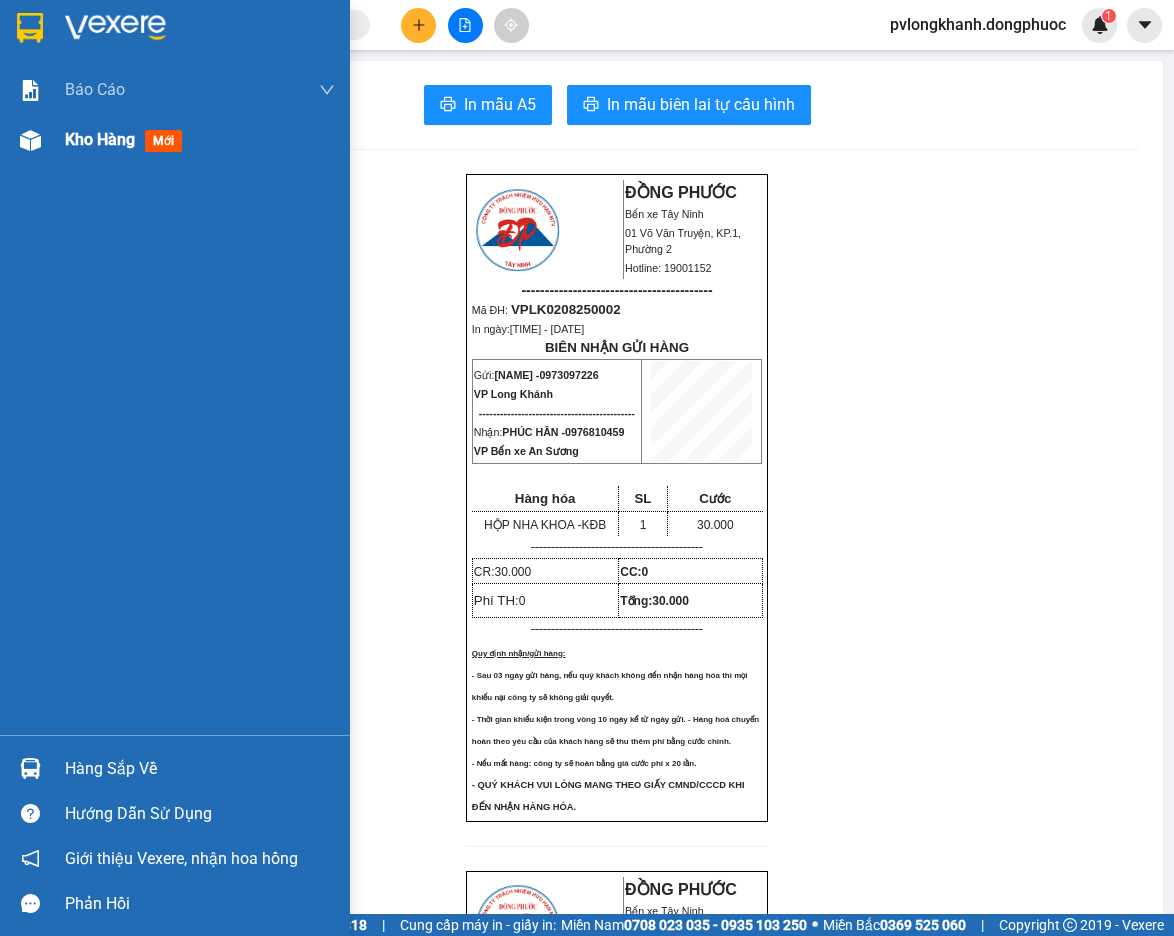 click on "Kho hàng" at bounding box center [100, 139] 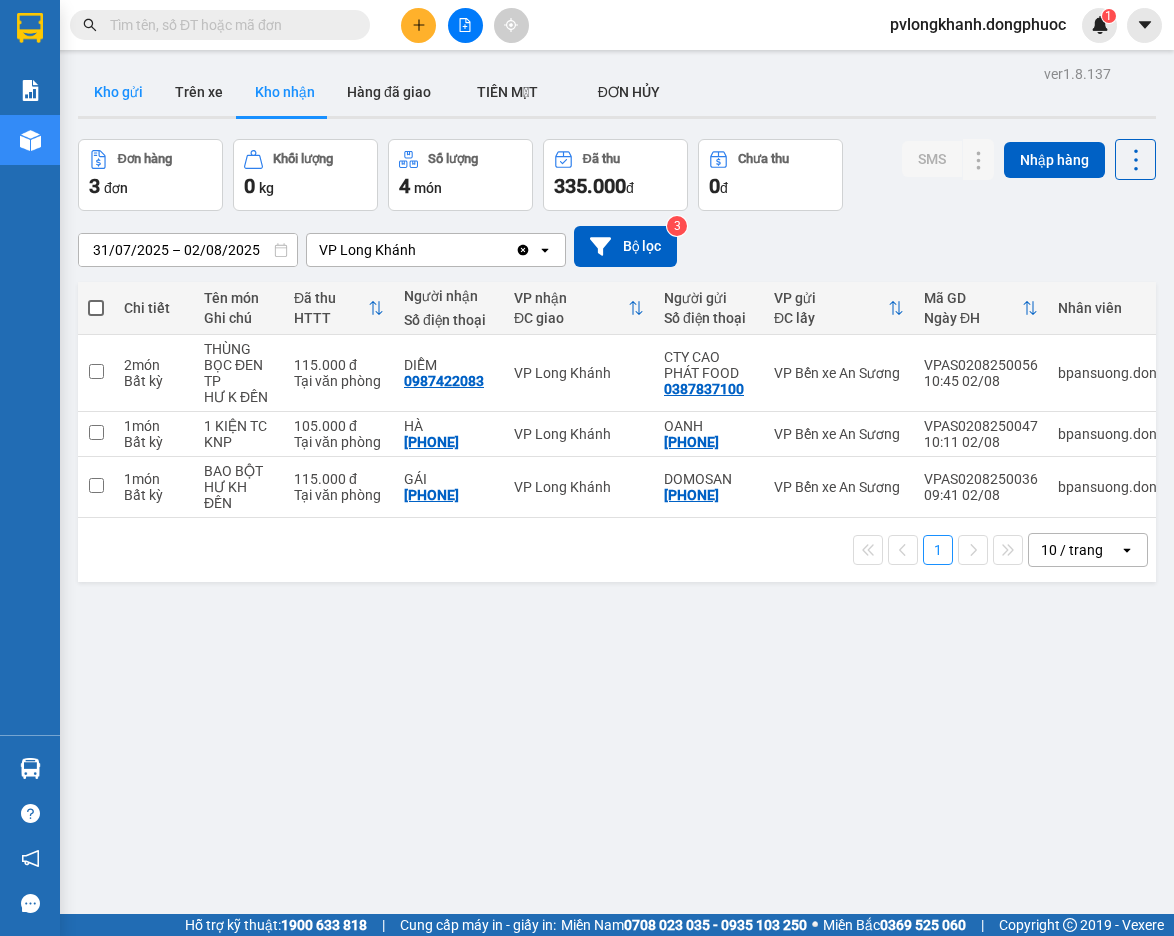click on "Kho gửi" at bounding box center (118, 92) 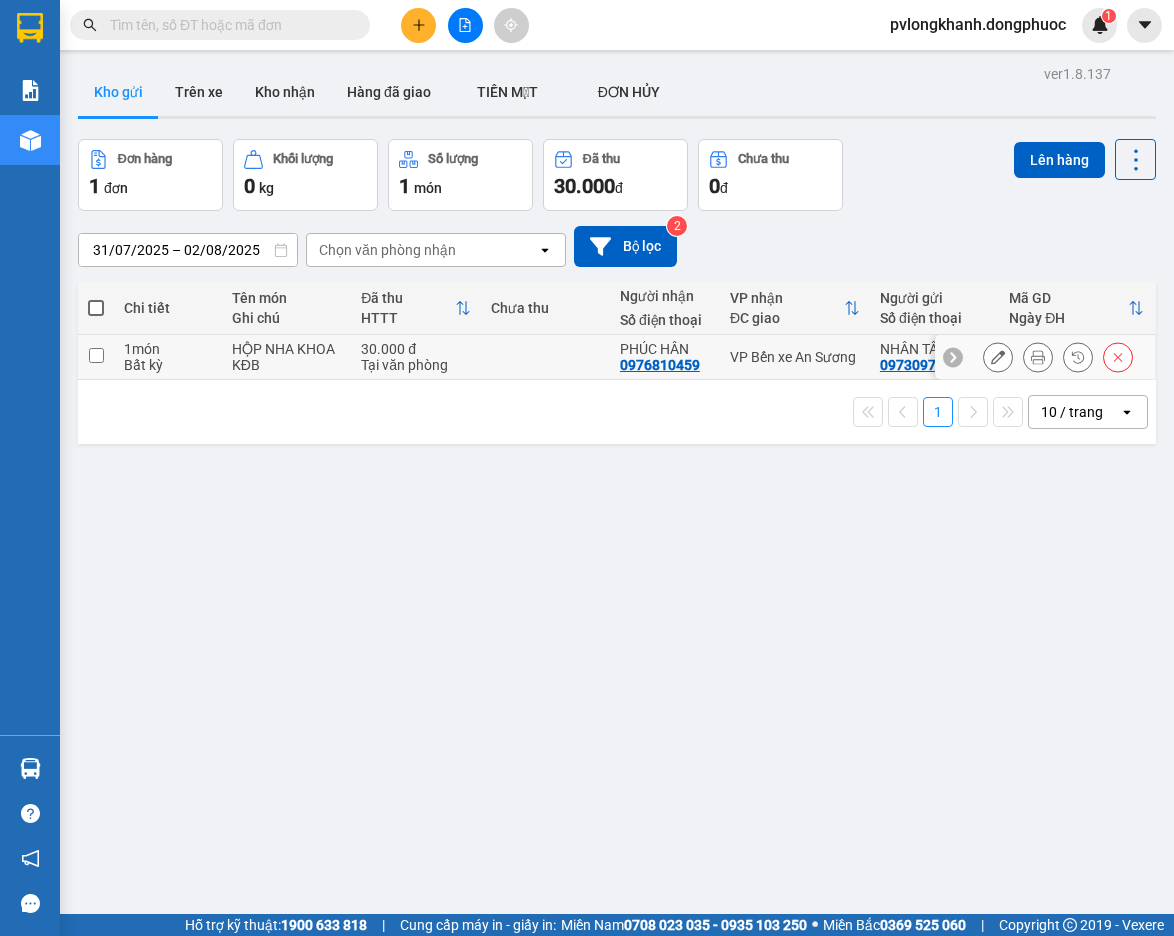 click on "HỘP NHA KHOA" at bounding box center [286, 349] 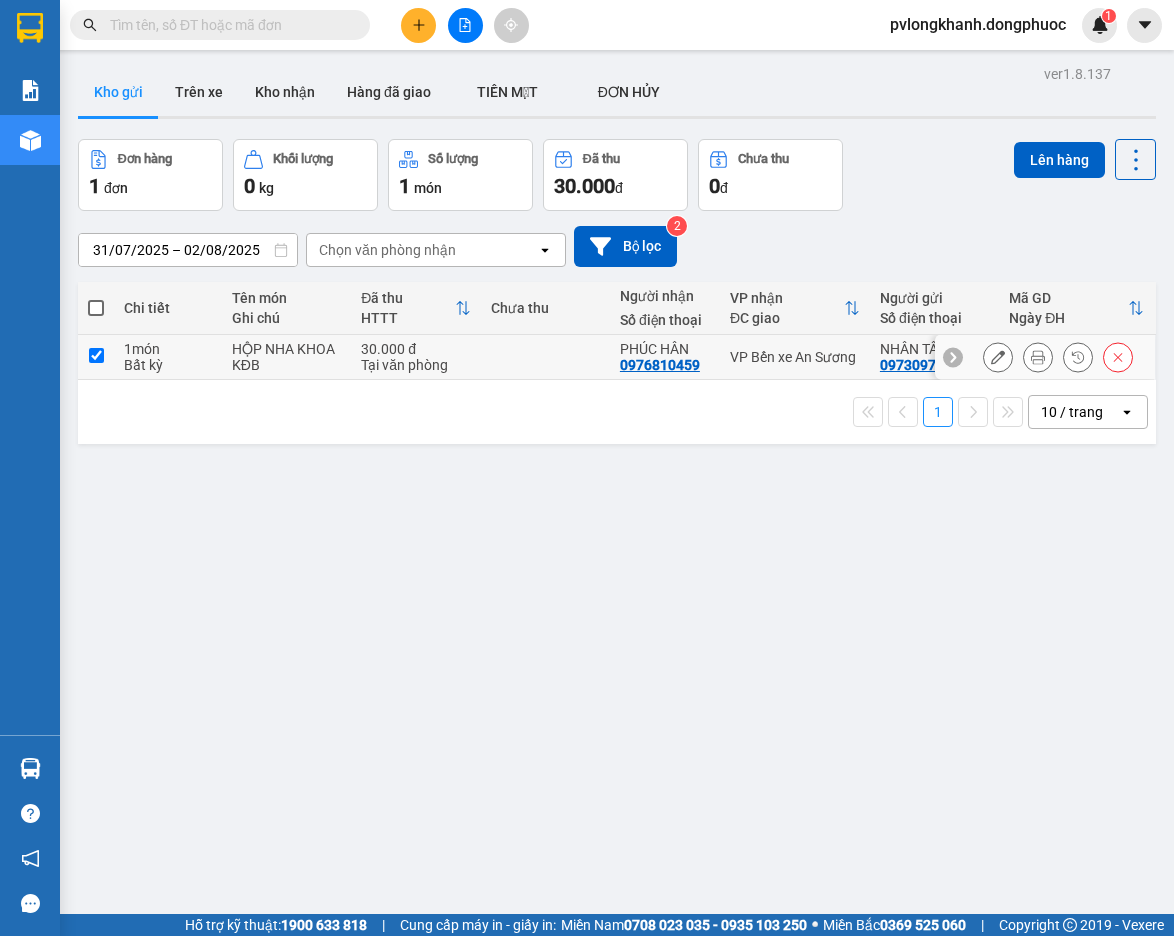 checkbox on "true" 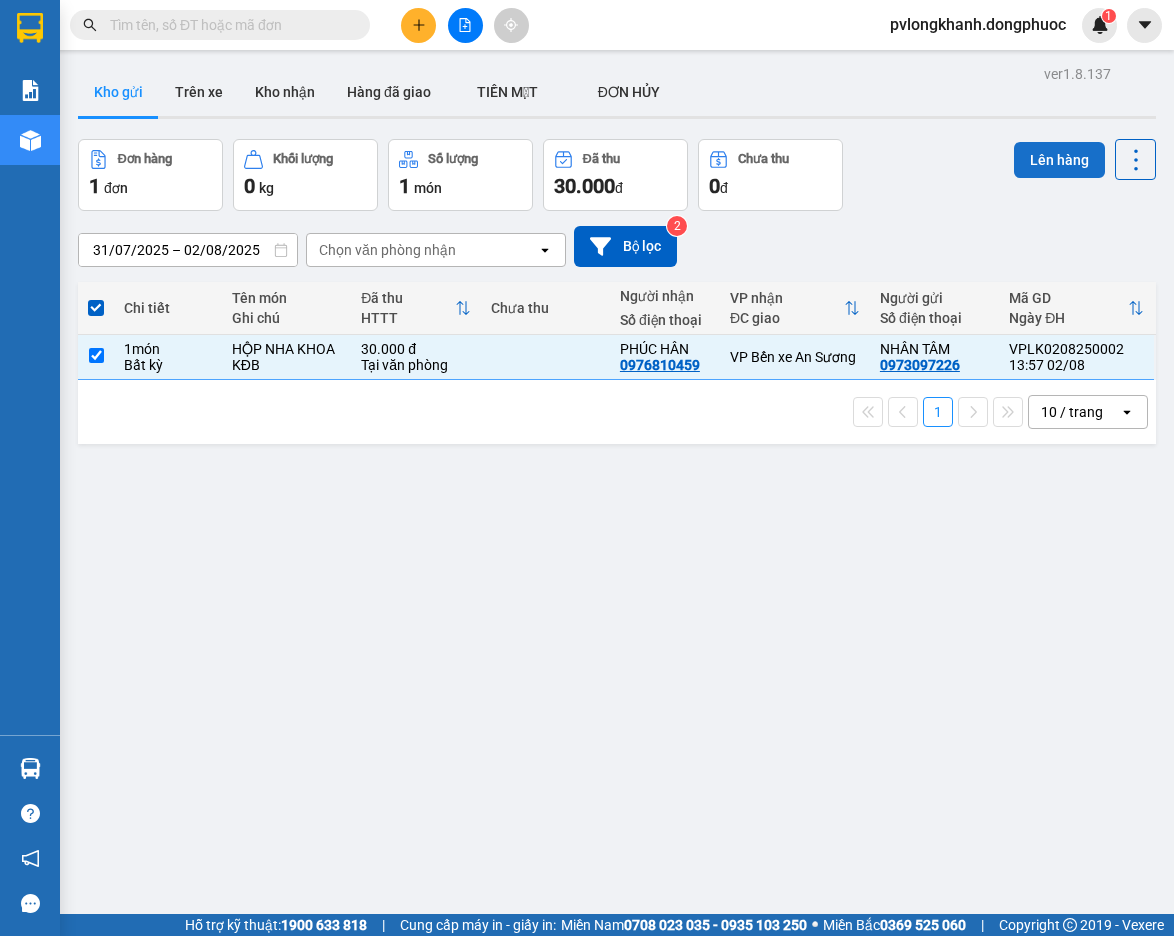 click on "Lên hàng" at bounding box center [1059, 160] 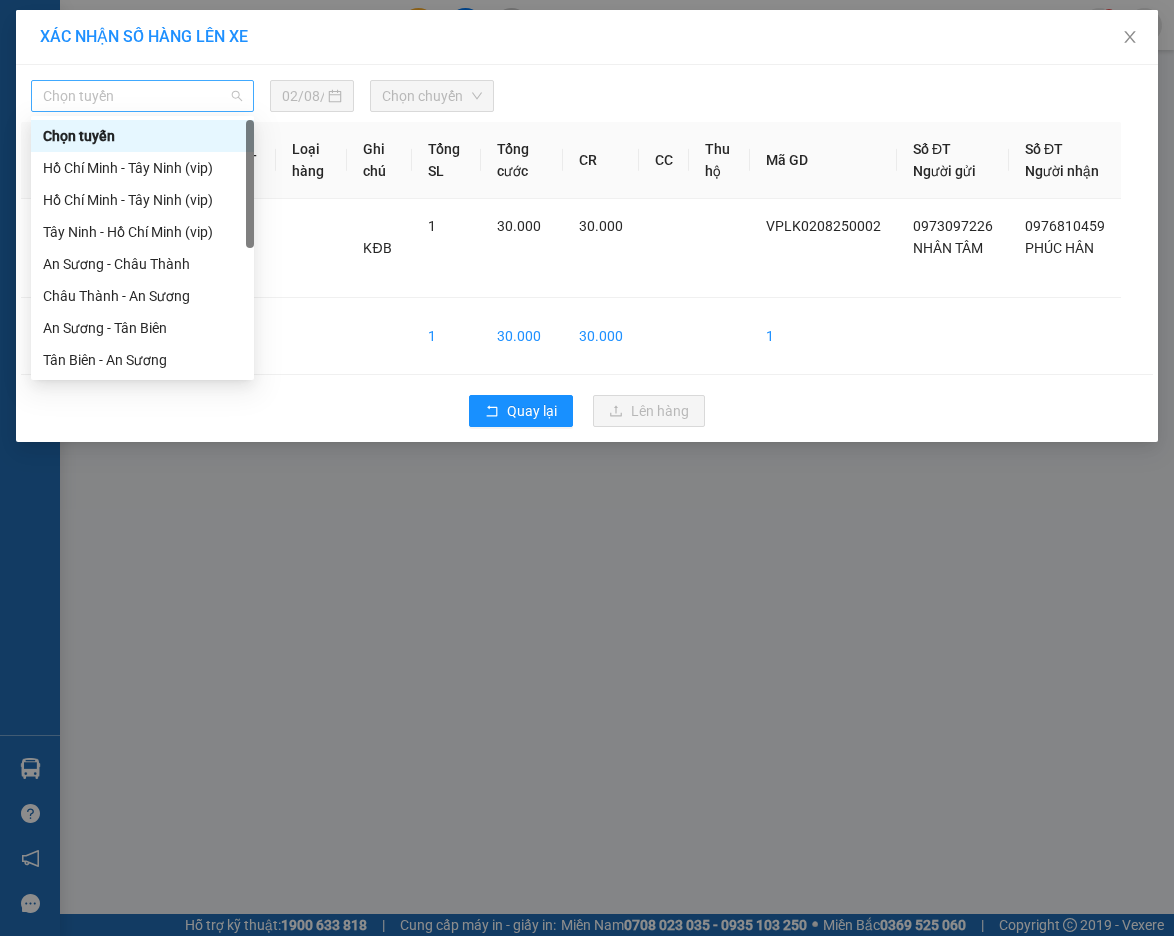click on "Chọn tuyến" at bounding box center (142, 96) 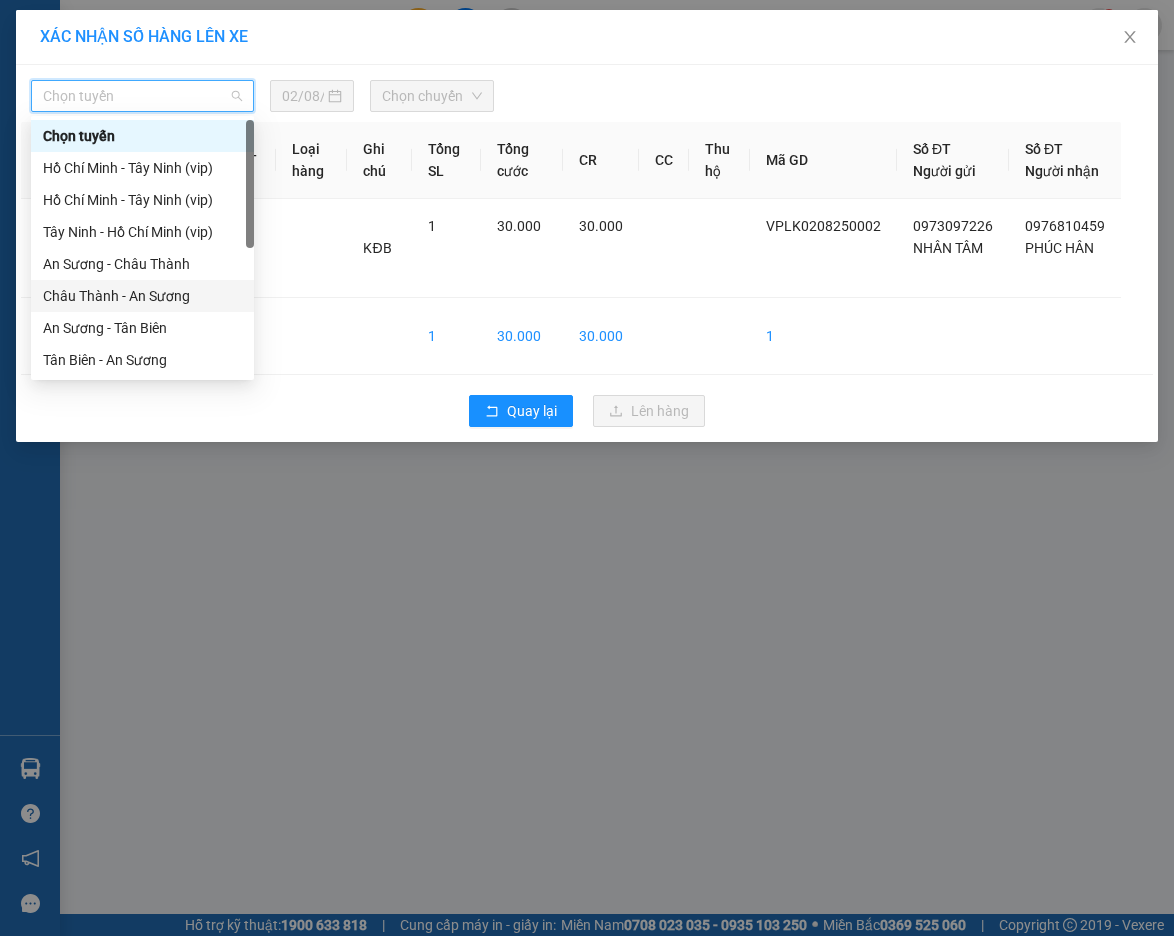click on "Châu Thành - An Sương" at bounding box center (142, 296) 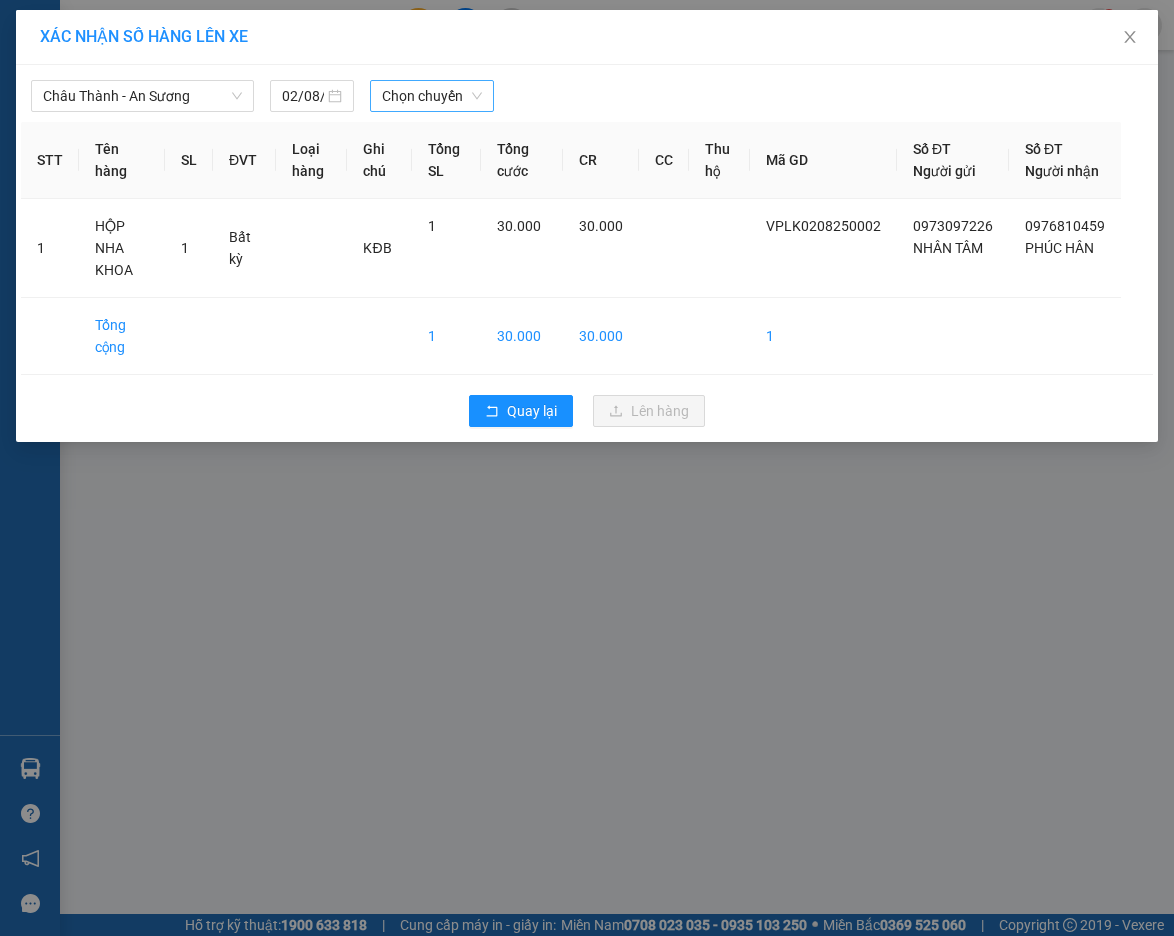 click on "Chọn chuyến" at bounding box center [432, 96] 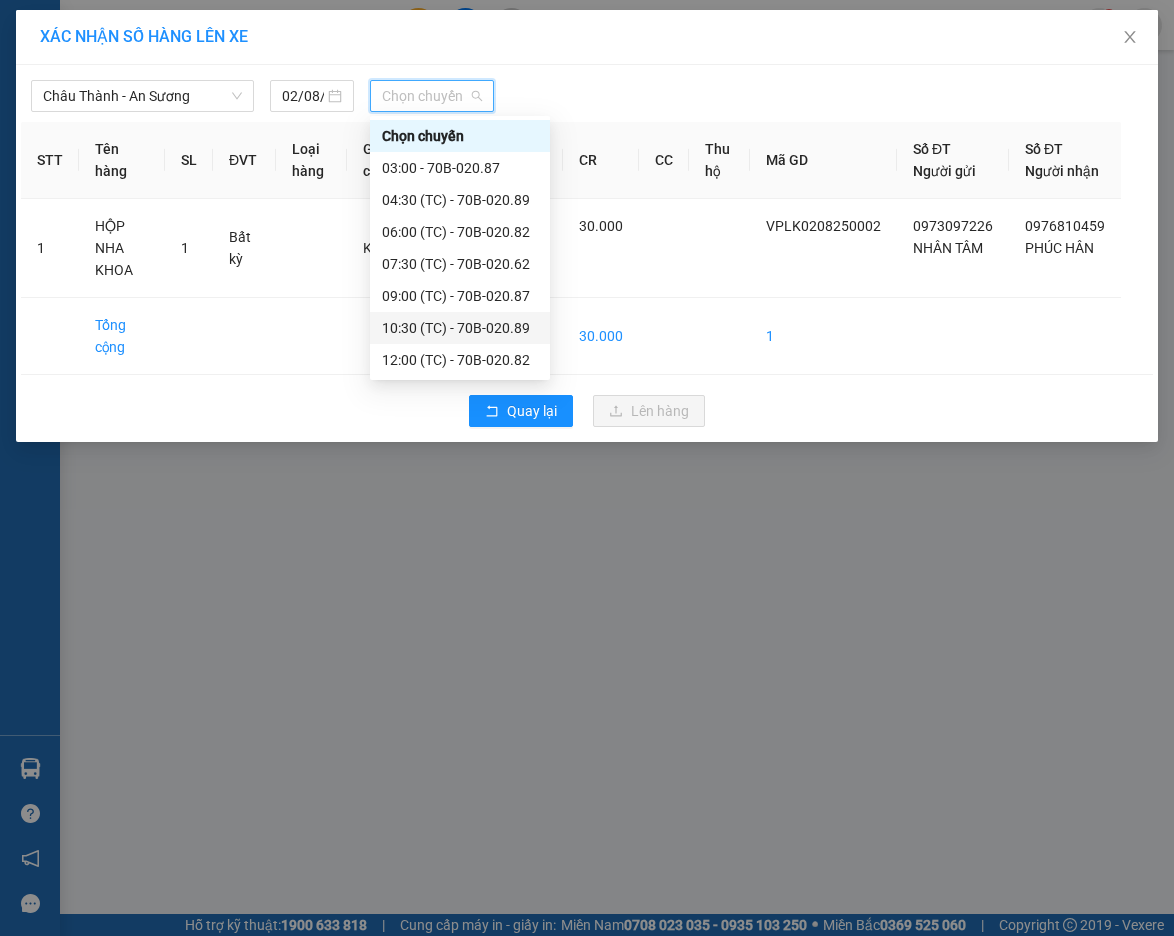 scroll, scrollTop: 96, scrollLeft: 0, axis: vertical 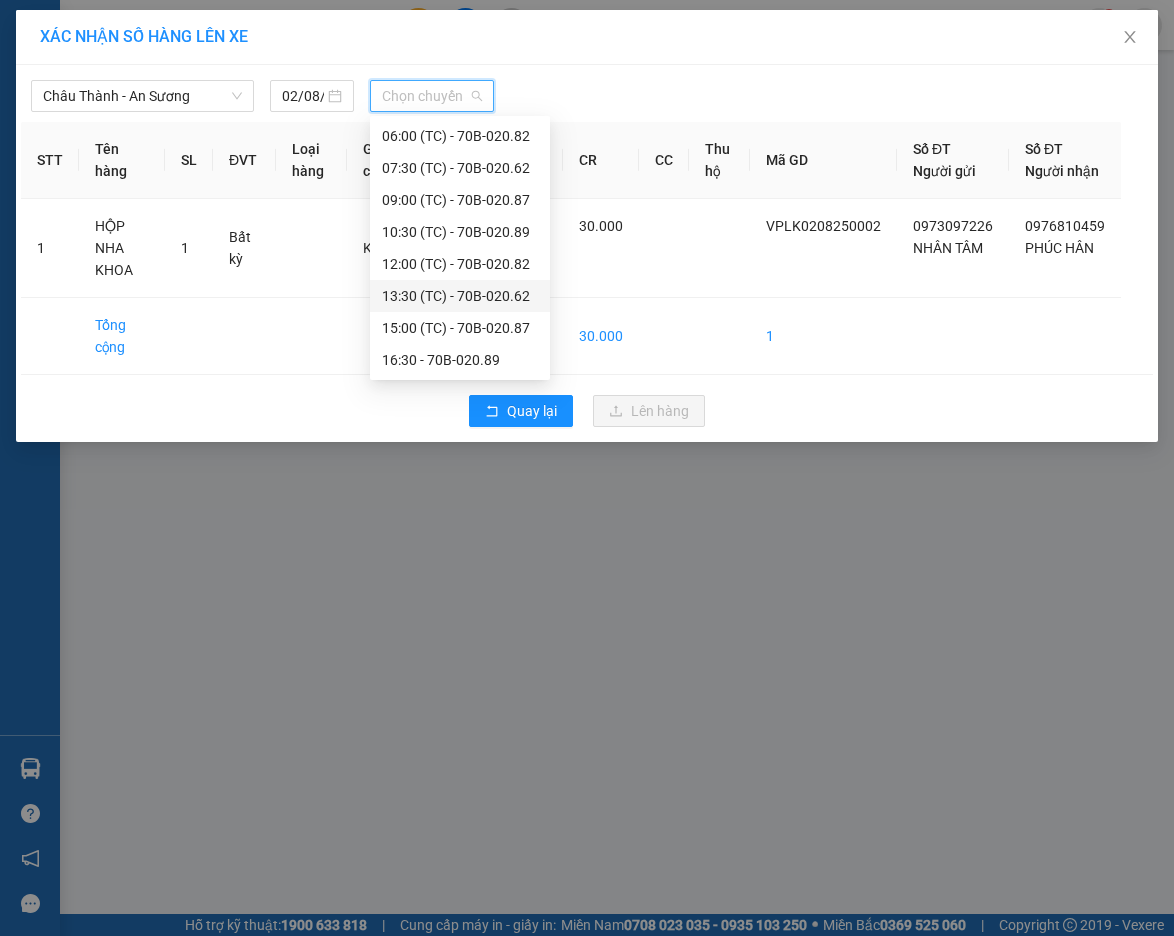 click on "13:30   (TC)   - 70B-020.62" at bounding box center [460, 296] 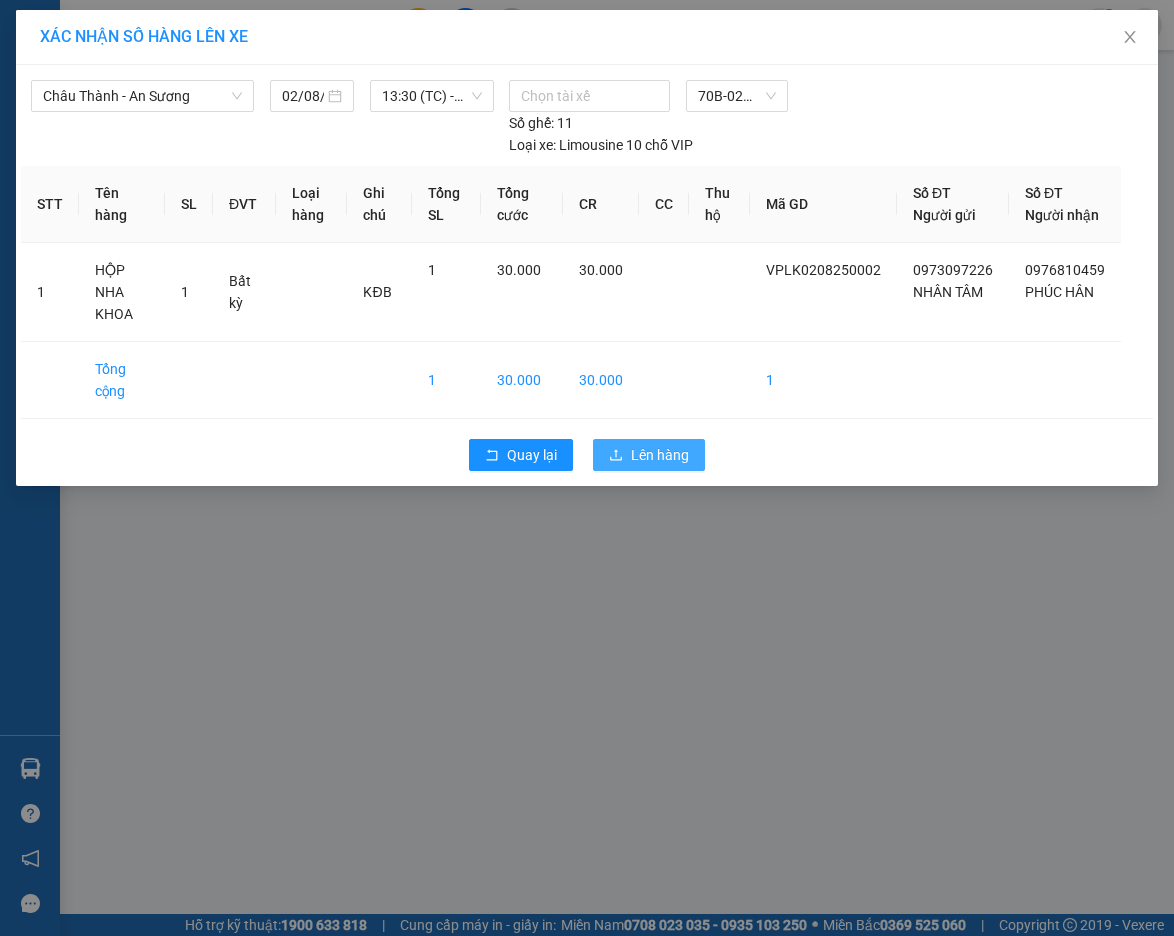 click on "Lên hàng" at bounding box center [660, 455] 